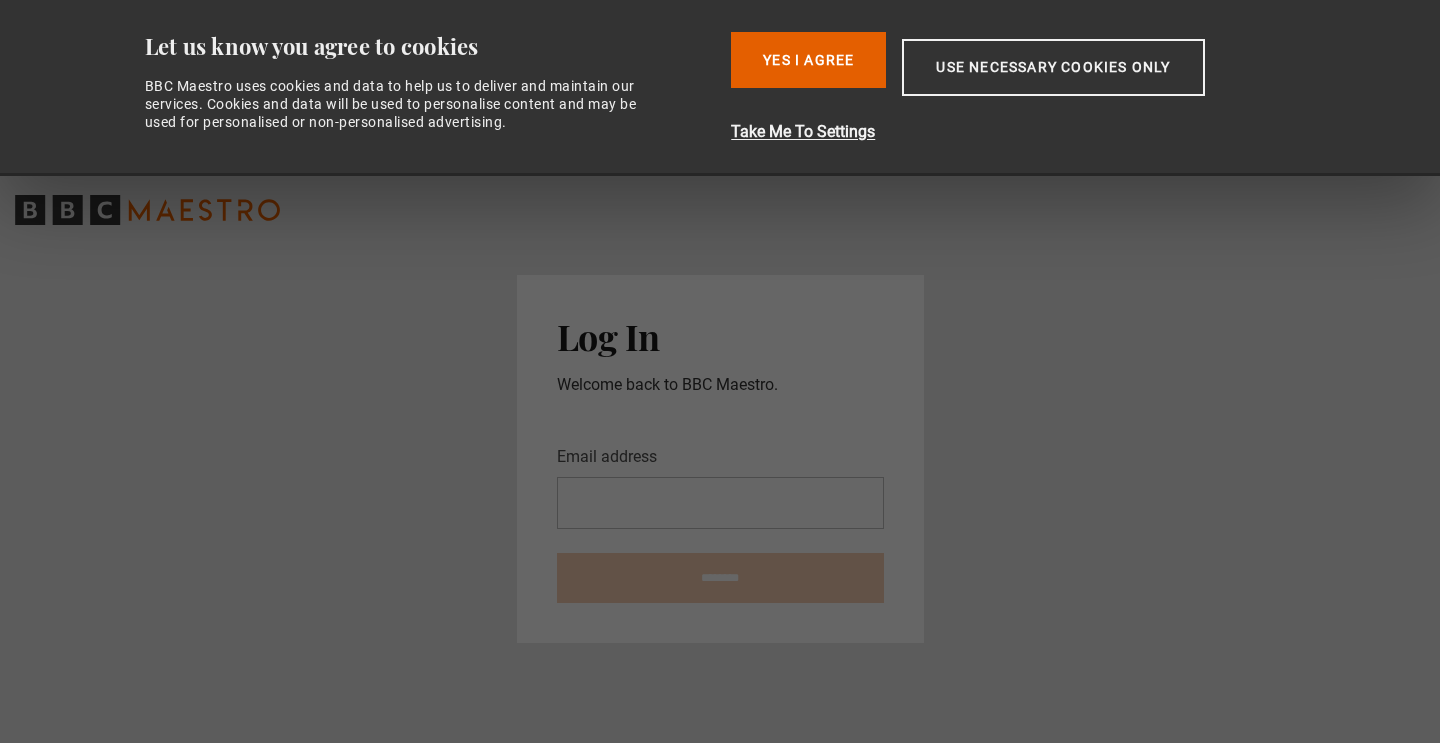 scroll, scrollTop: 0, scrollLeft: 0, axis: both 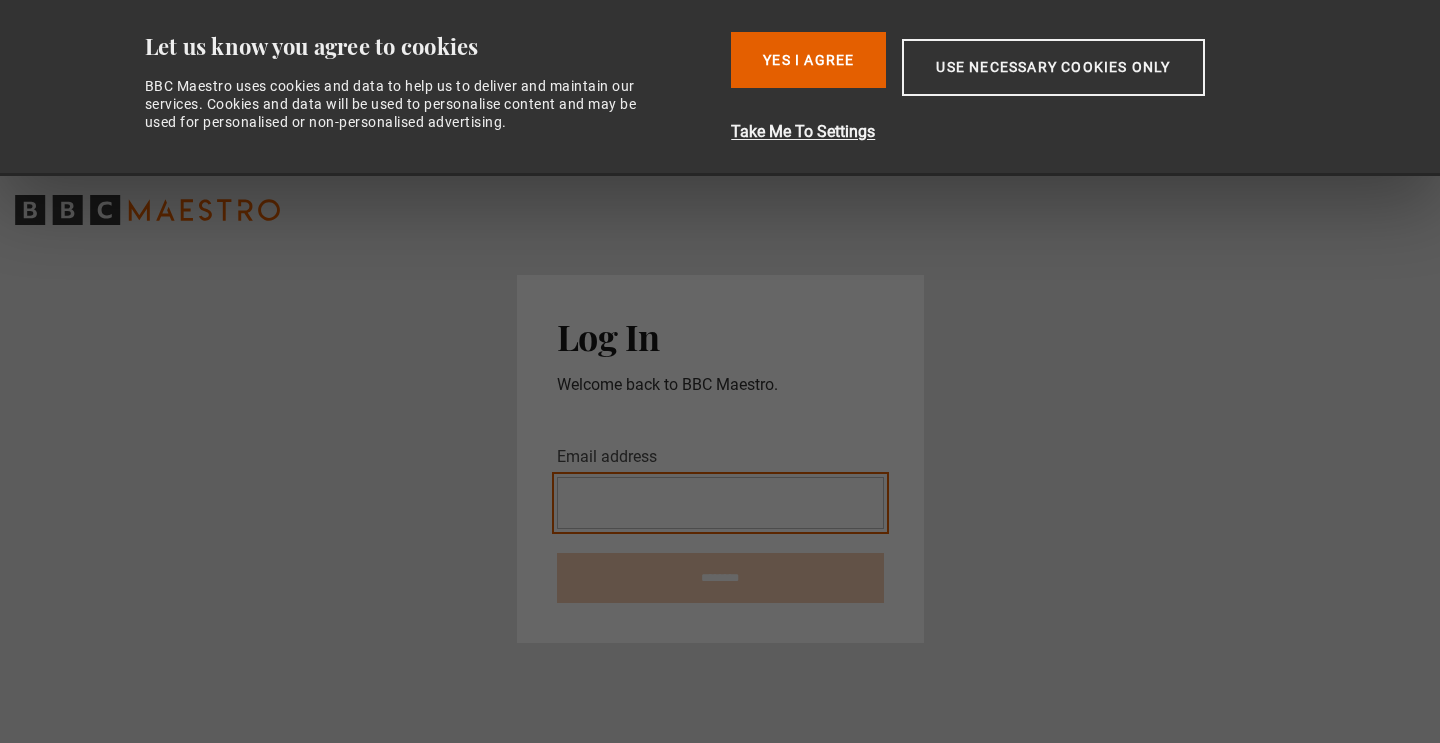 type on "**********" 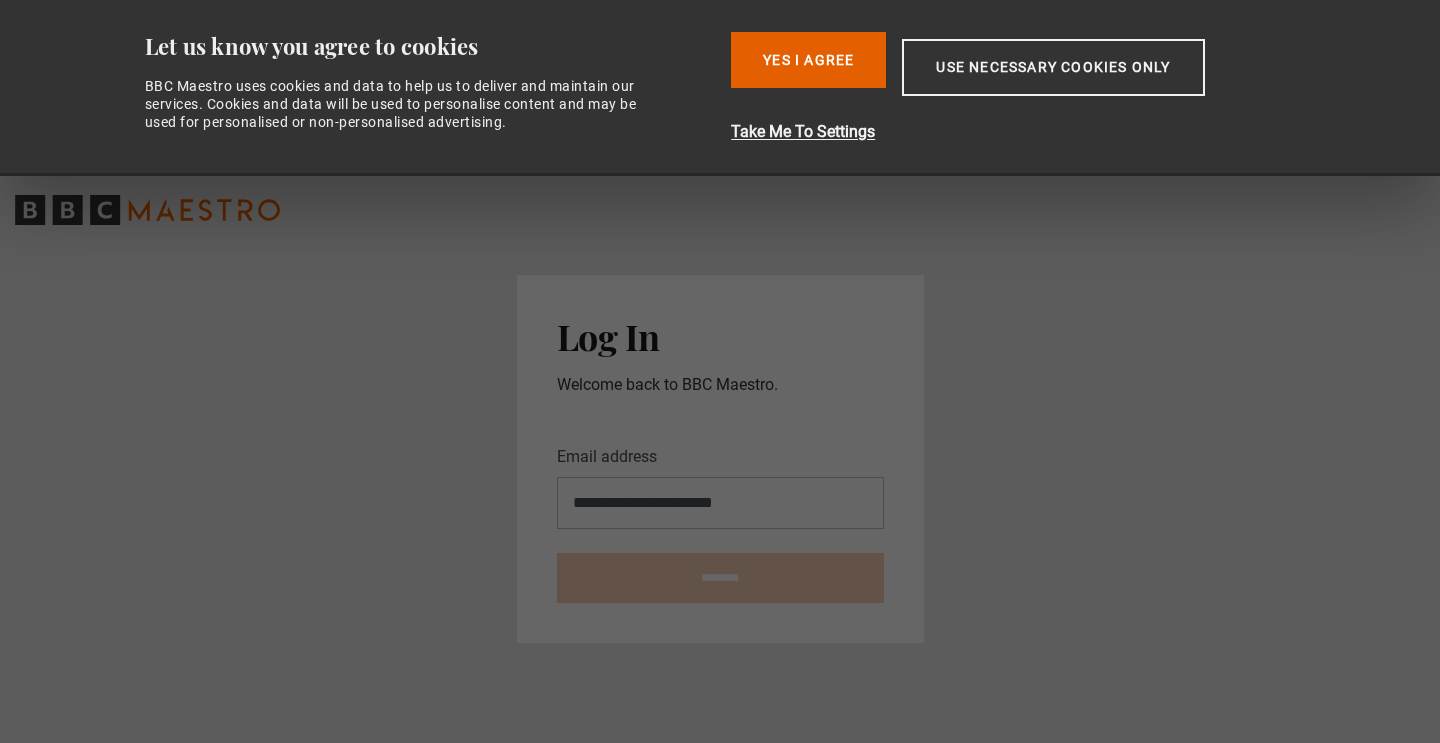 click on "********" at bounding box center (720, 578) 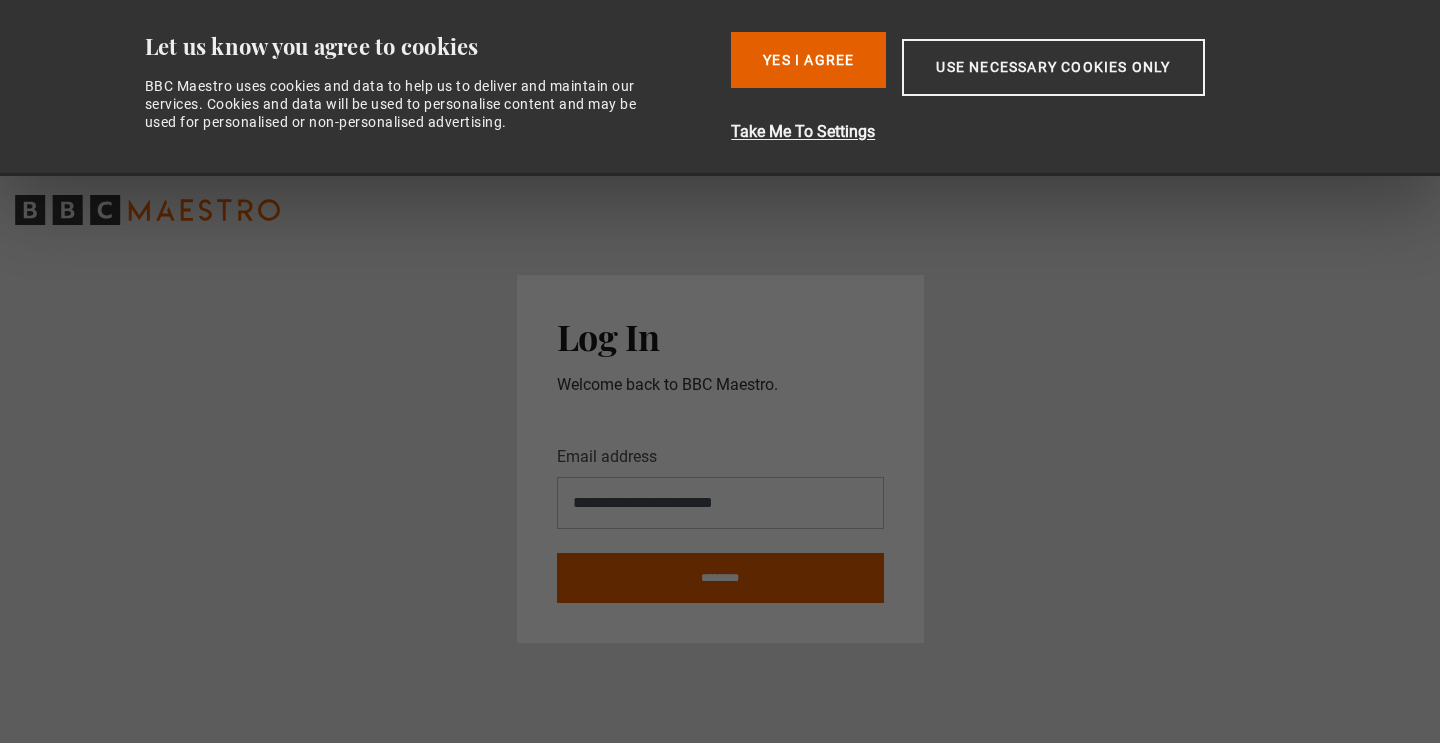 type on "**********" 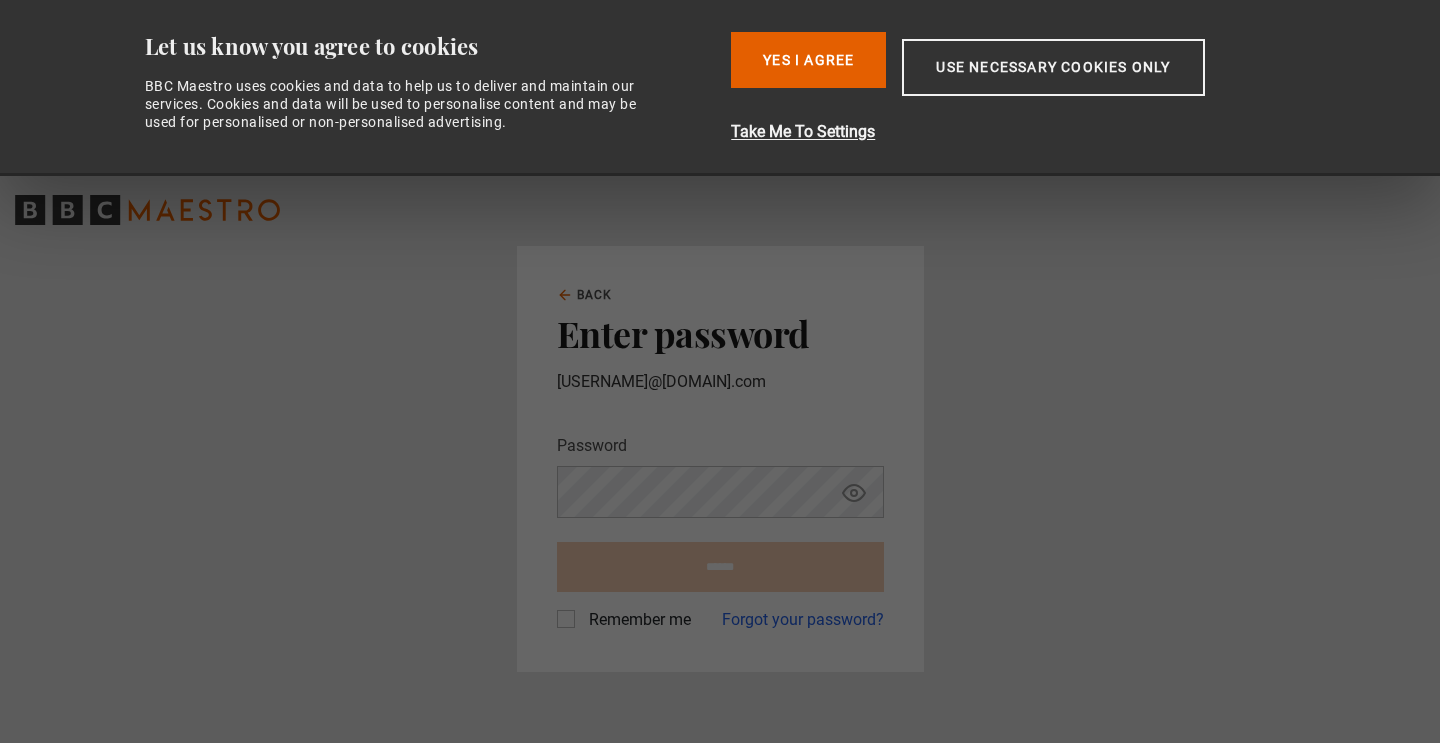 scroll, scrollTop: 0, scrollLeft: 0, axis: both 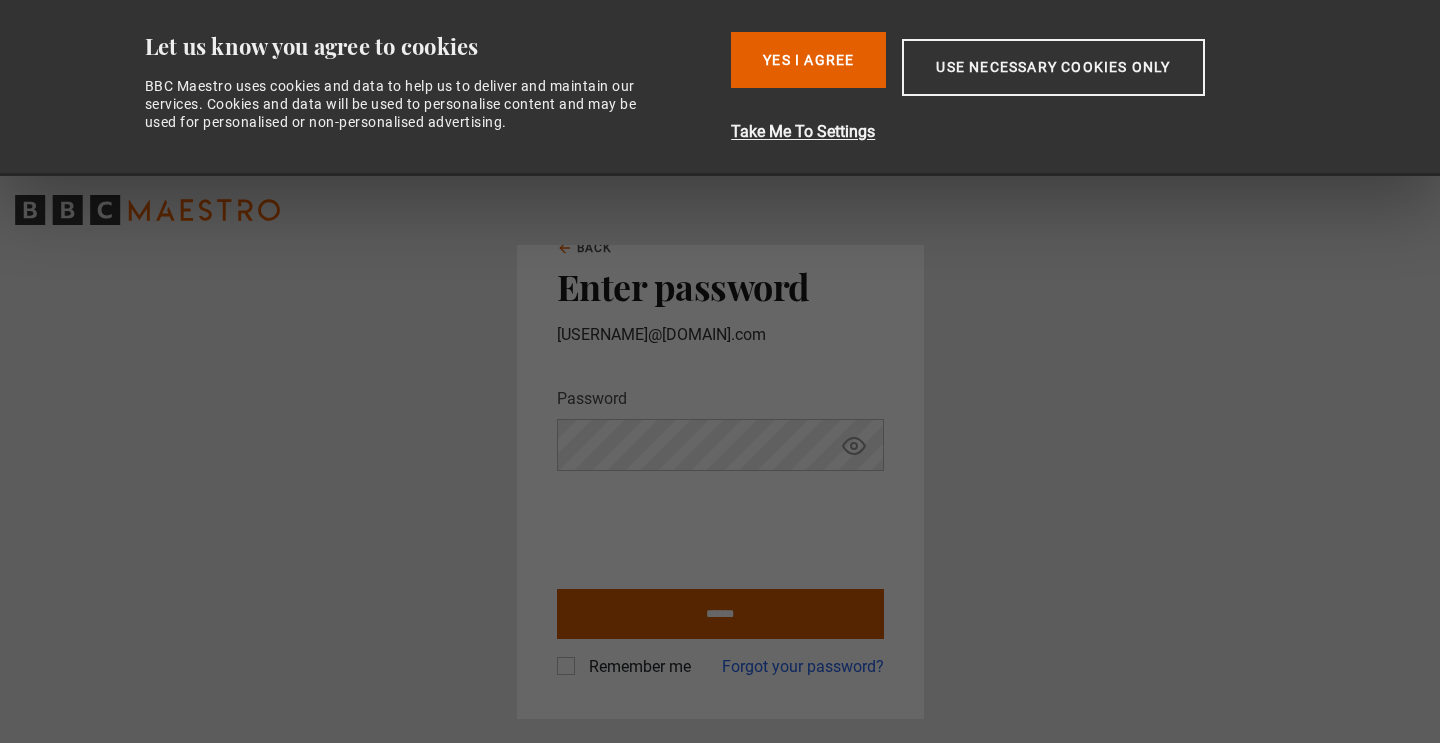 click on "******" at bounding box center [720, 614] 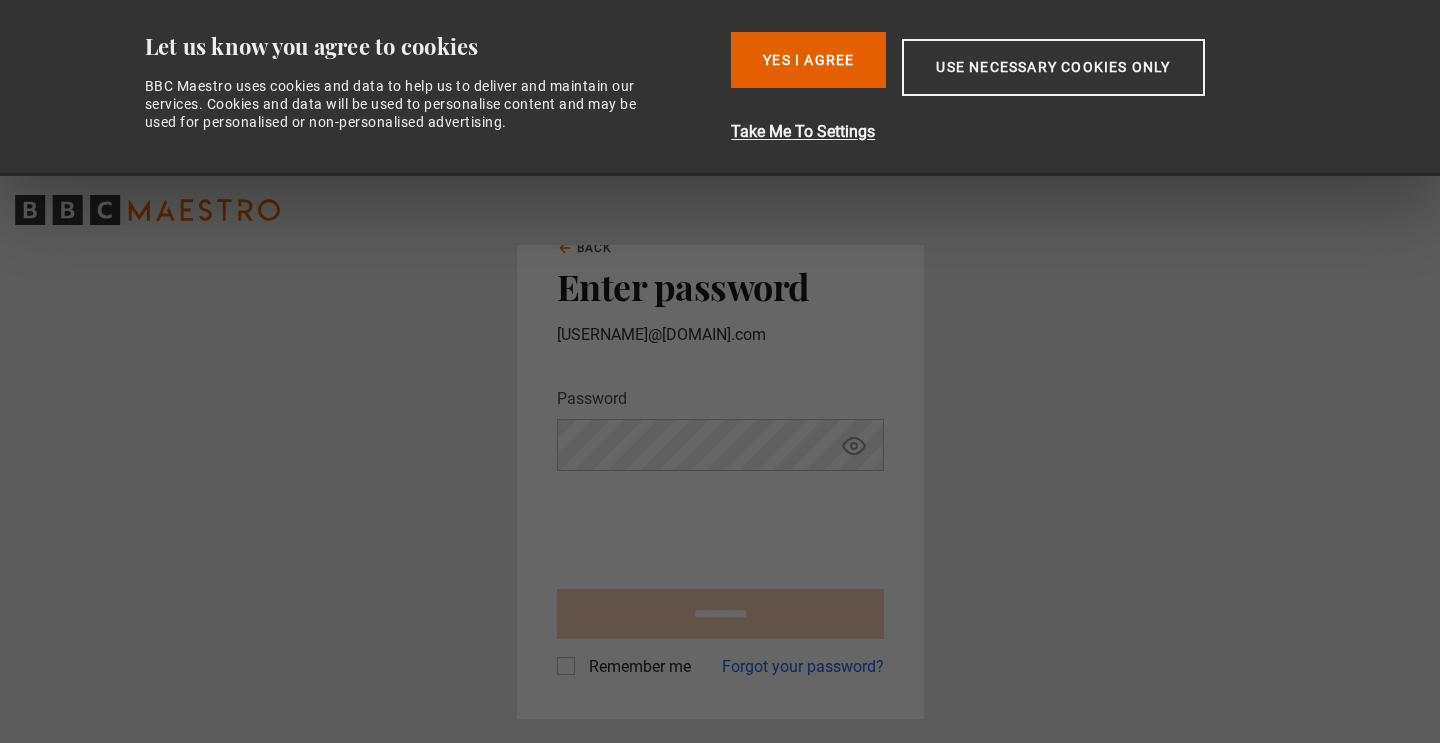 click on "Remember me" at bounding box center (636, 667) 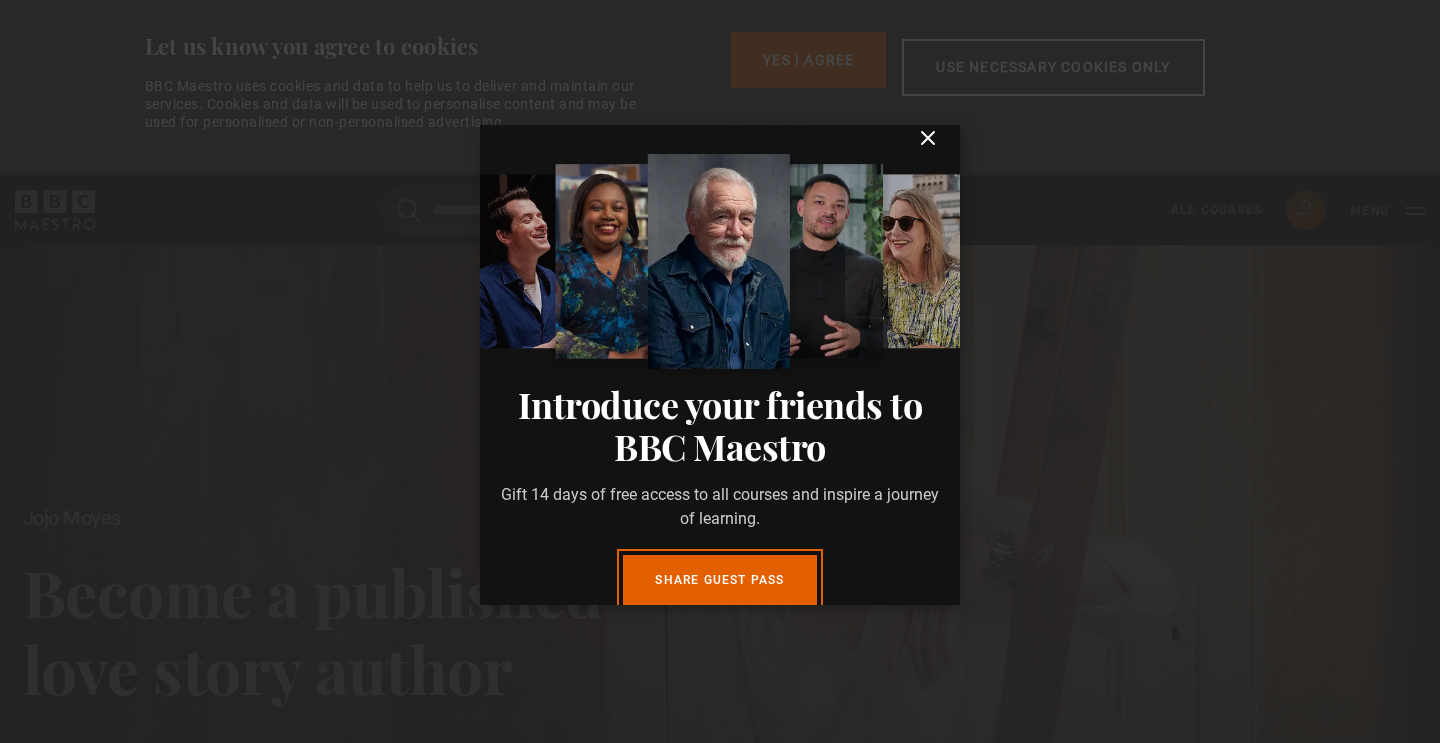 scroll, scrollTop: 0, scrollLeft: 0, axis: both 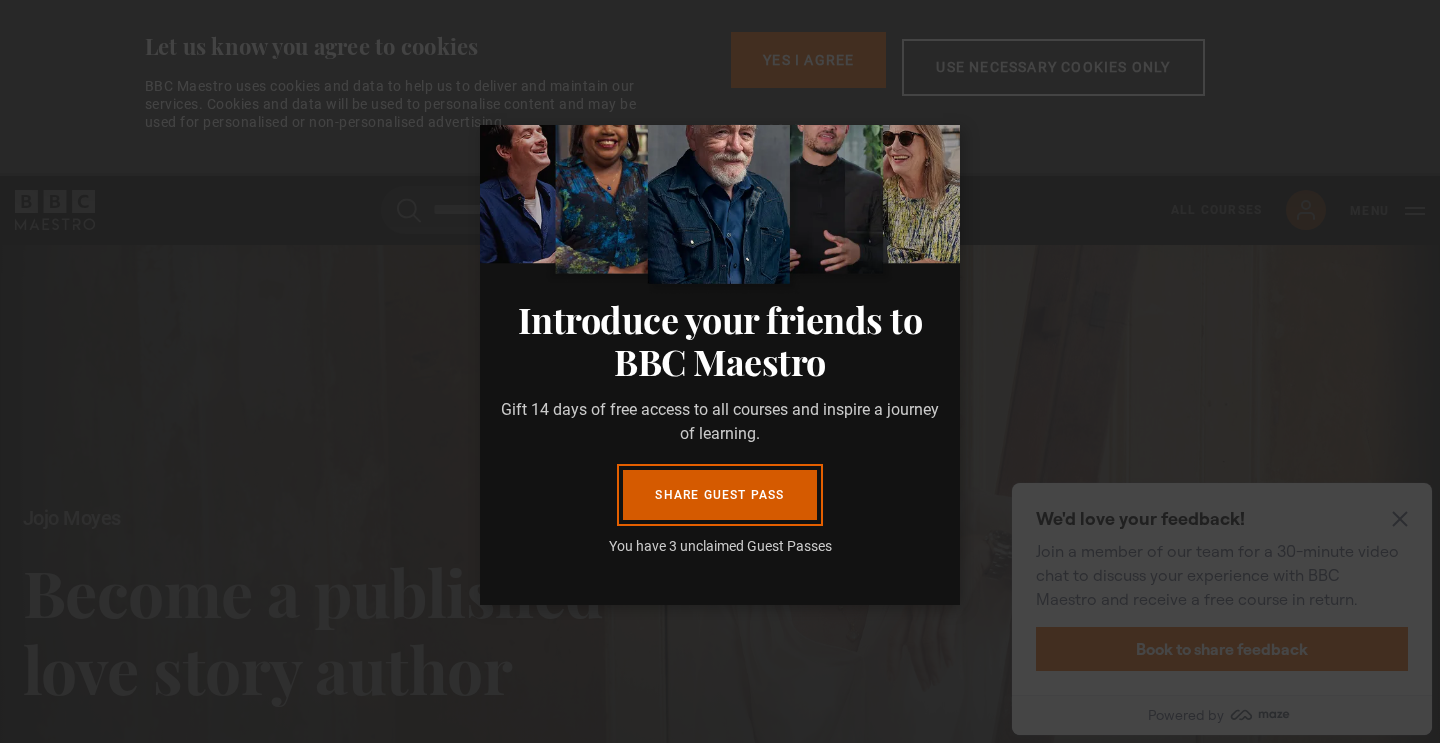 click on "Share guest pass" at bounding box center [719, 495] 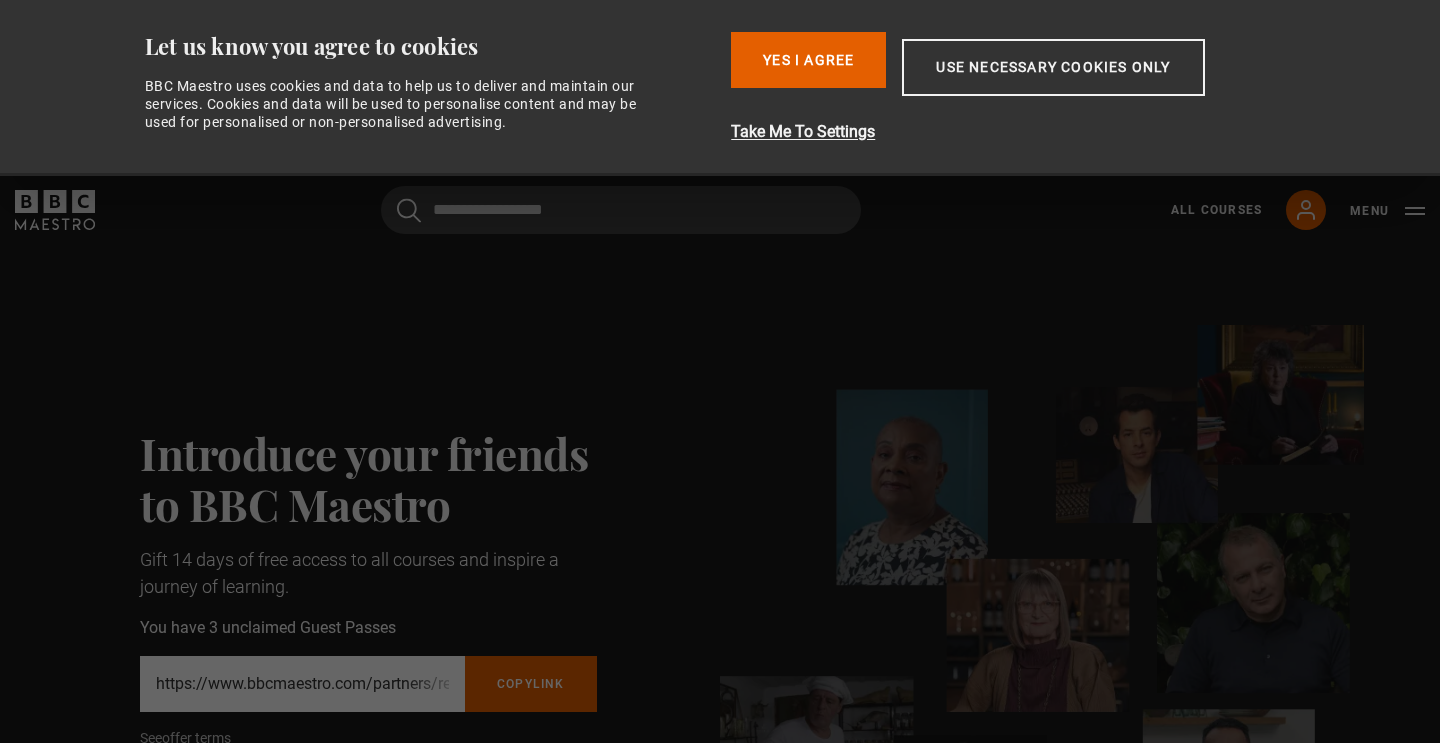 scroll, scrollTop: 0, scrollLeft: 0, axis: both 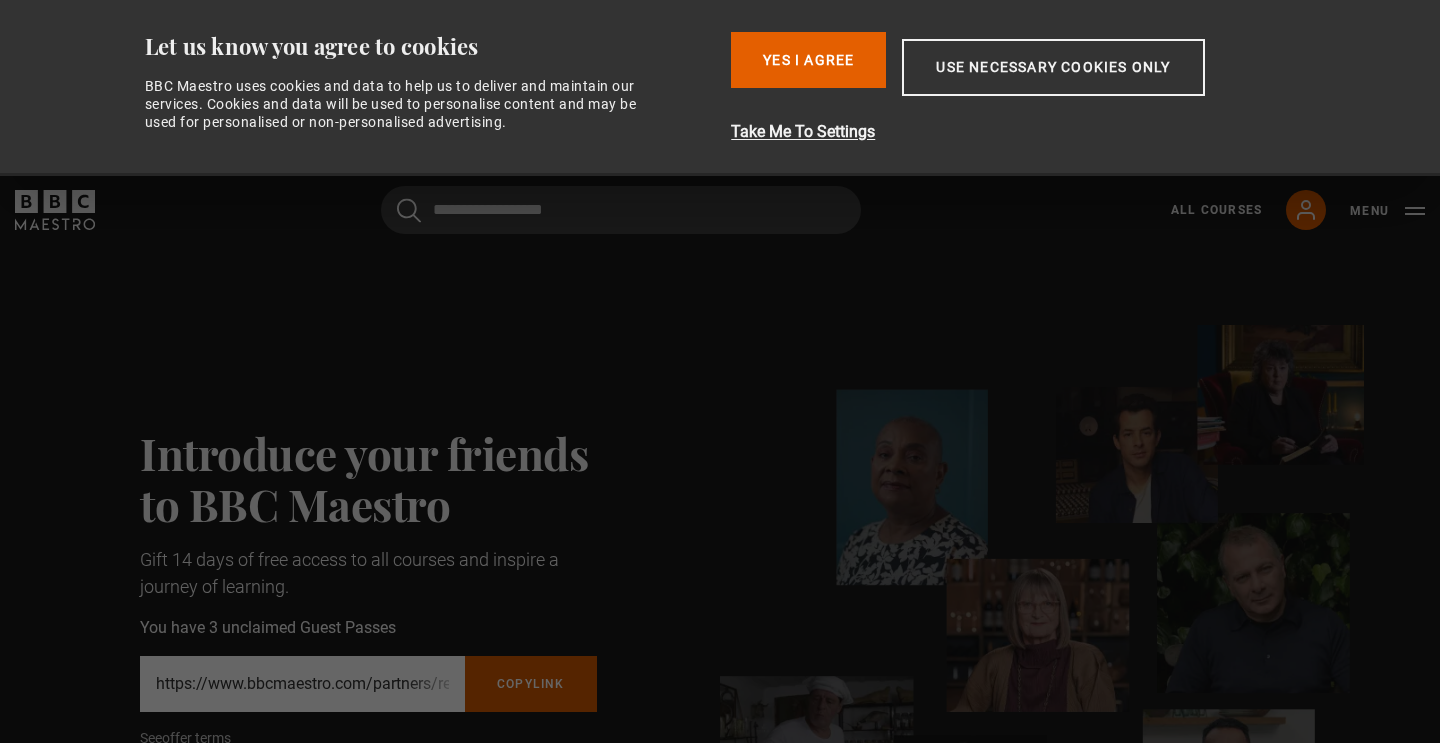click on "Copy  referral  link" at bounding box center [531, 684] 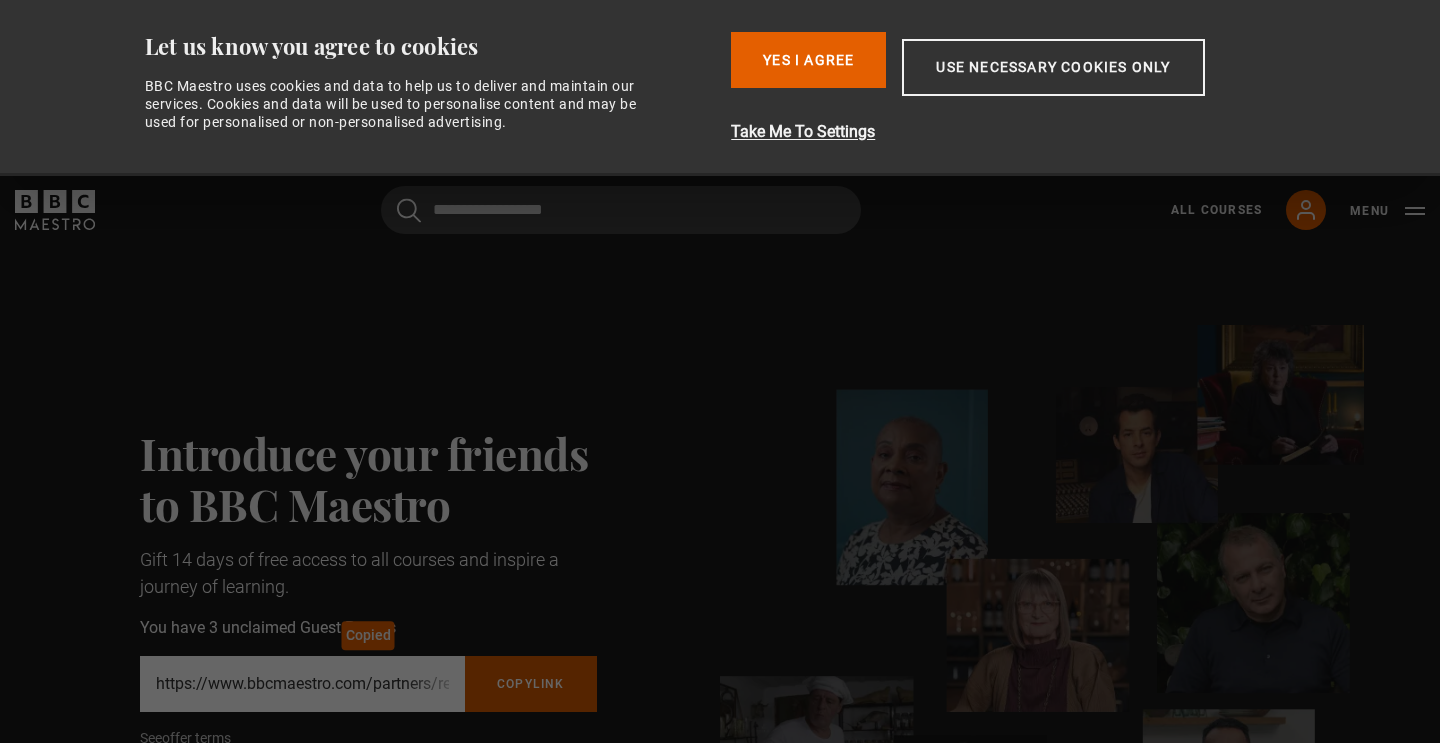 scroll, scrollTop: 0, scrollLeft: 0, axis: both 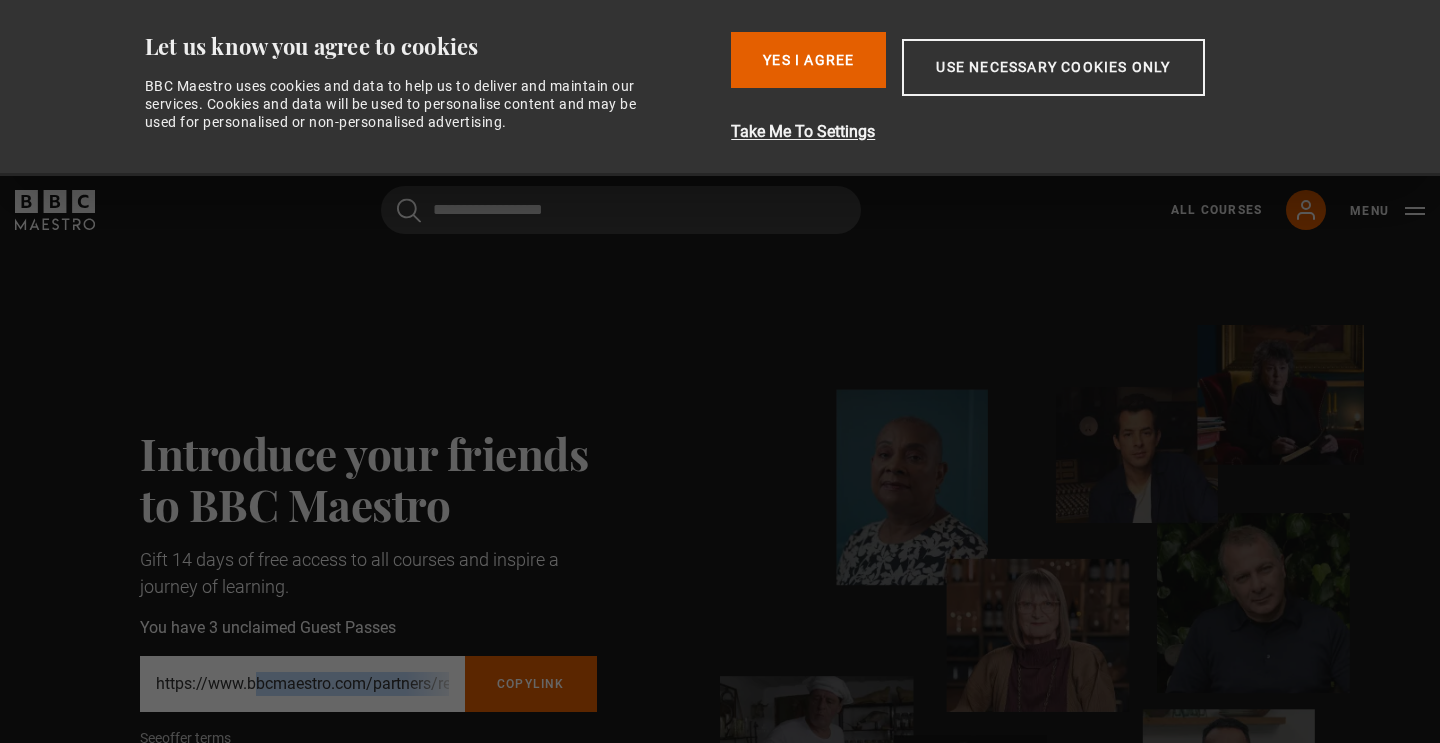 drag, startPoint x: 454, startPoint y: 678, endPoint x: 245, endPoint y: 657, distance: 210.05237 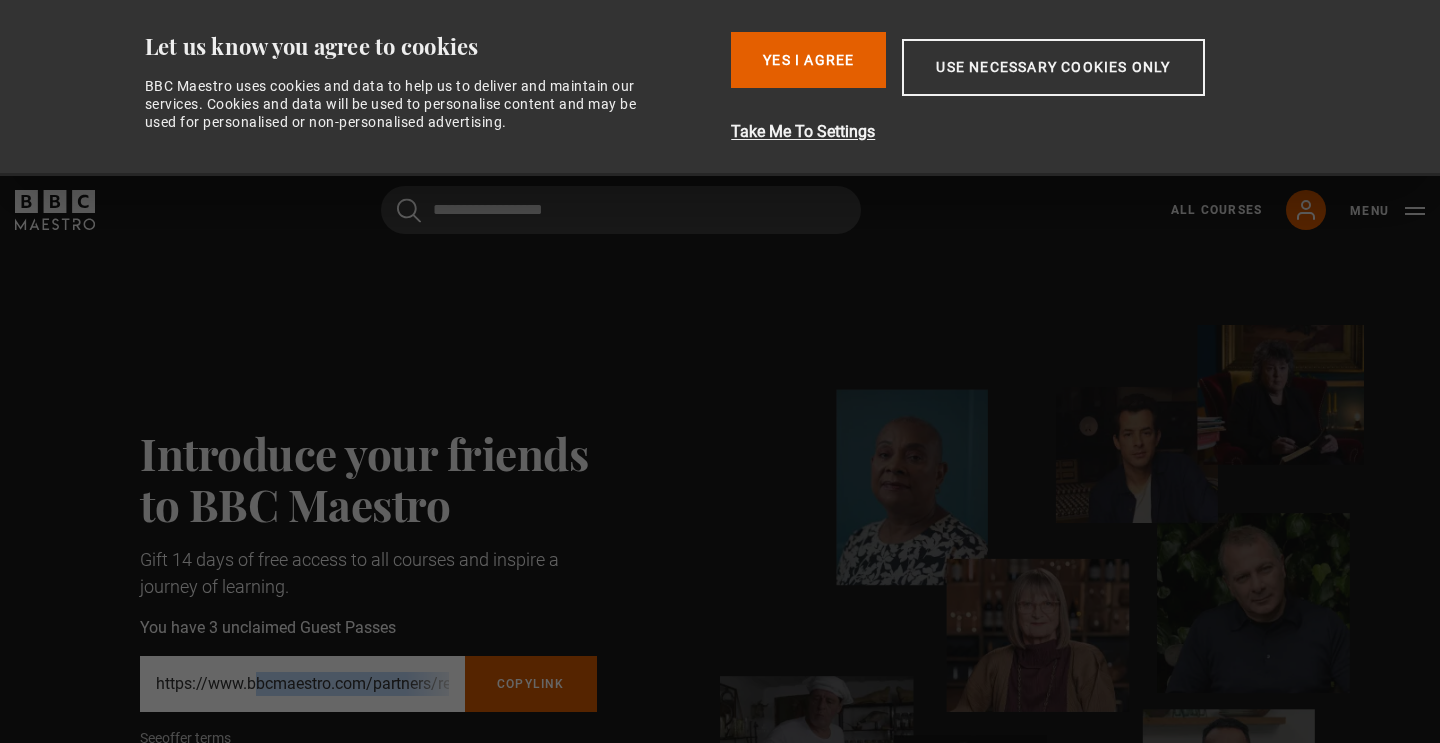 click on "Copy  referral  link" at bounding box center (531, 684) 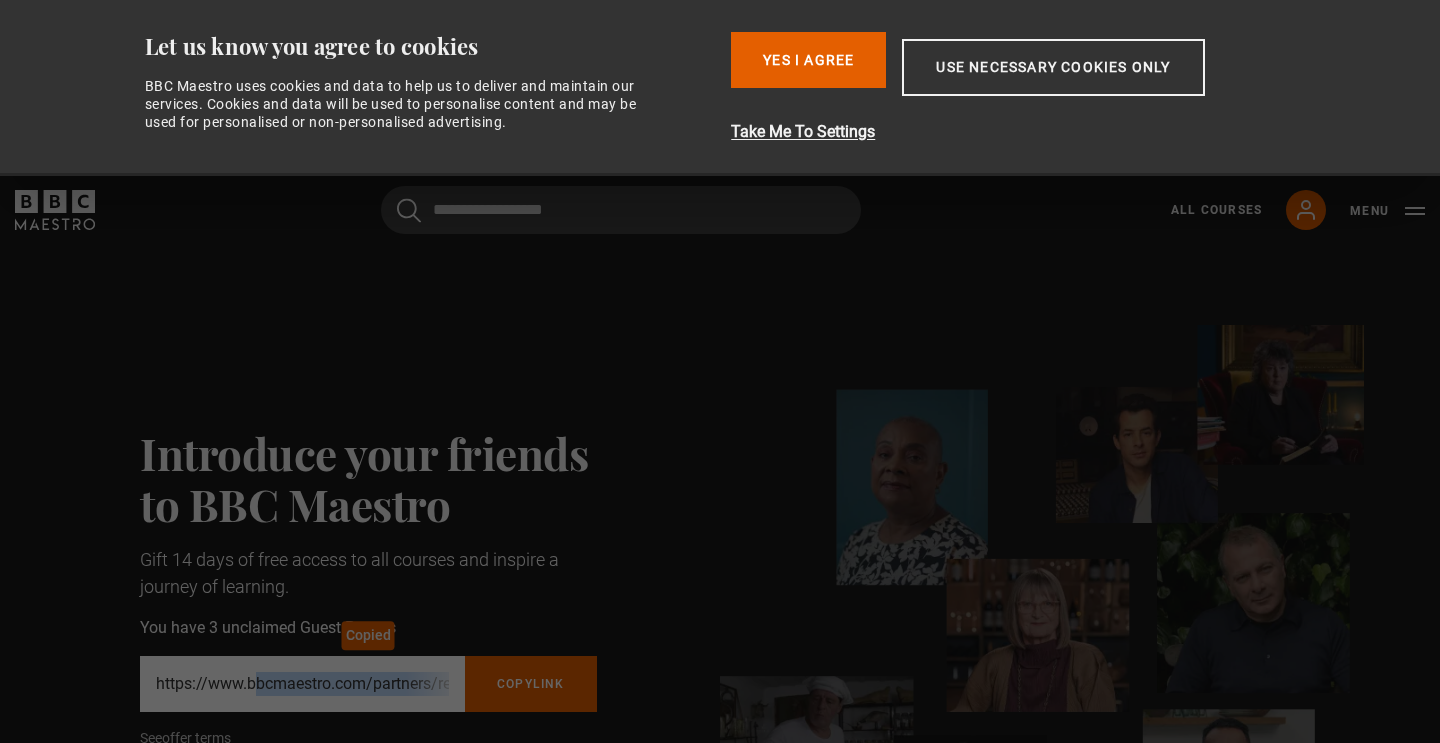 scroll, scrollTop: 0, scrollLeft: 0, axis: both 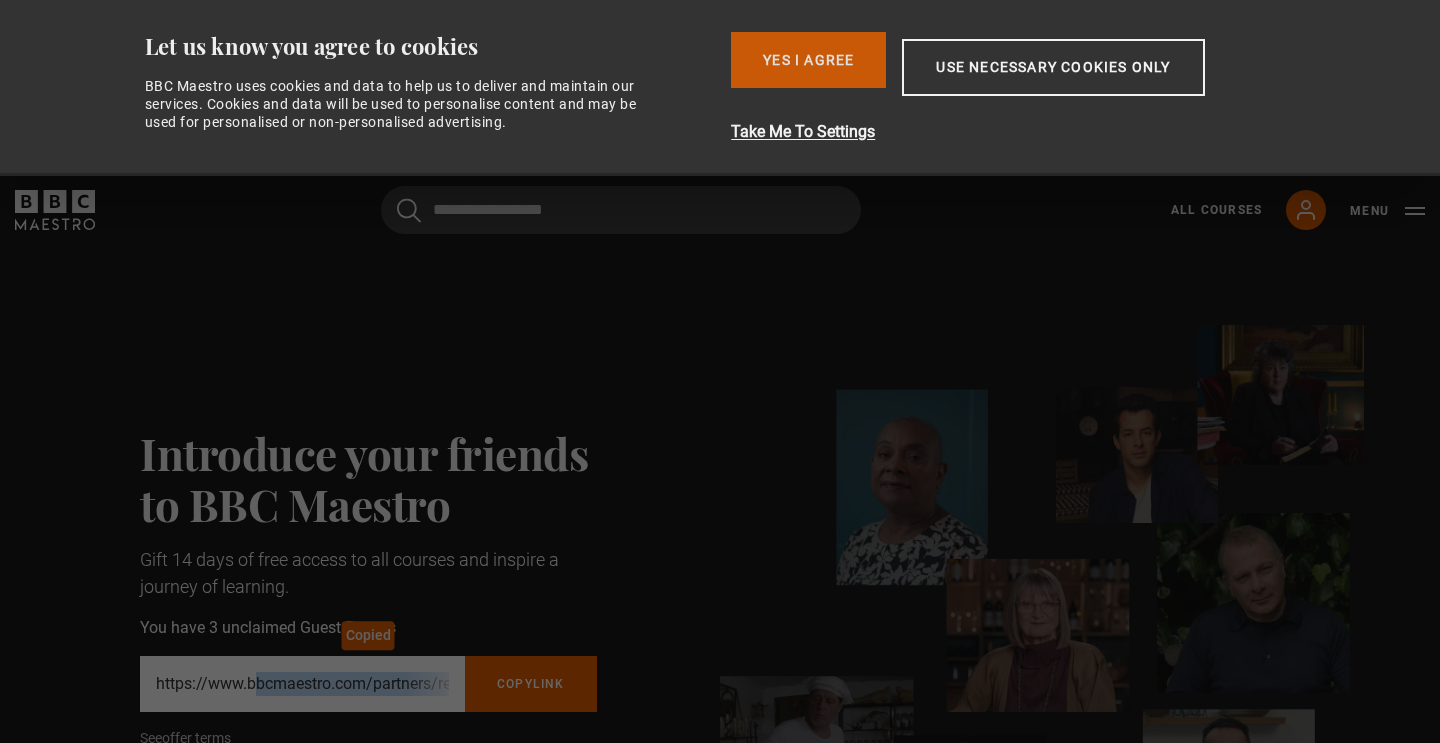 click on "Yes I Agree" at bounding box center (808, 60) 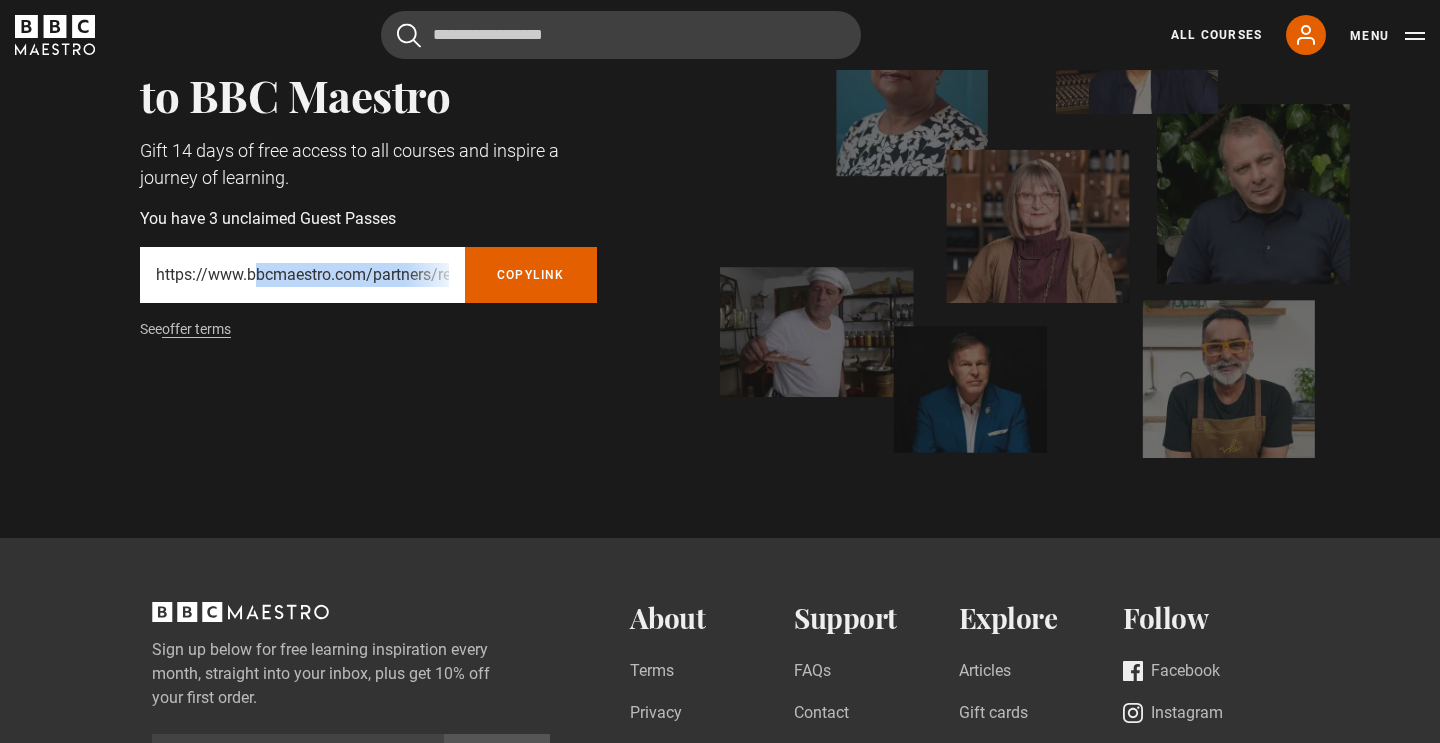 scroll, scrollTop: 235, scrollLeft: 0, axis: vertical 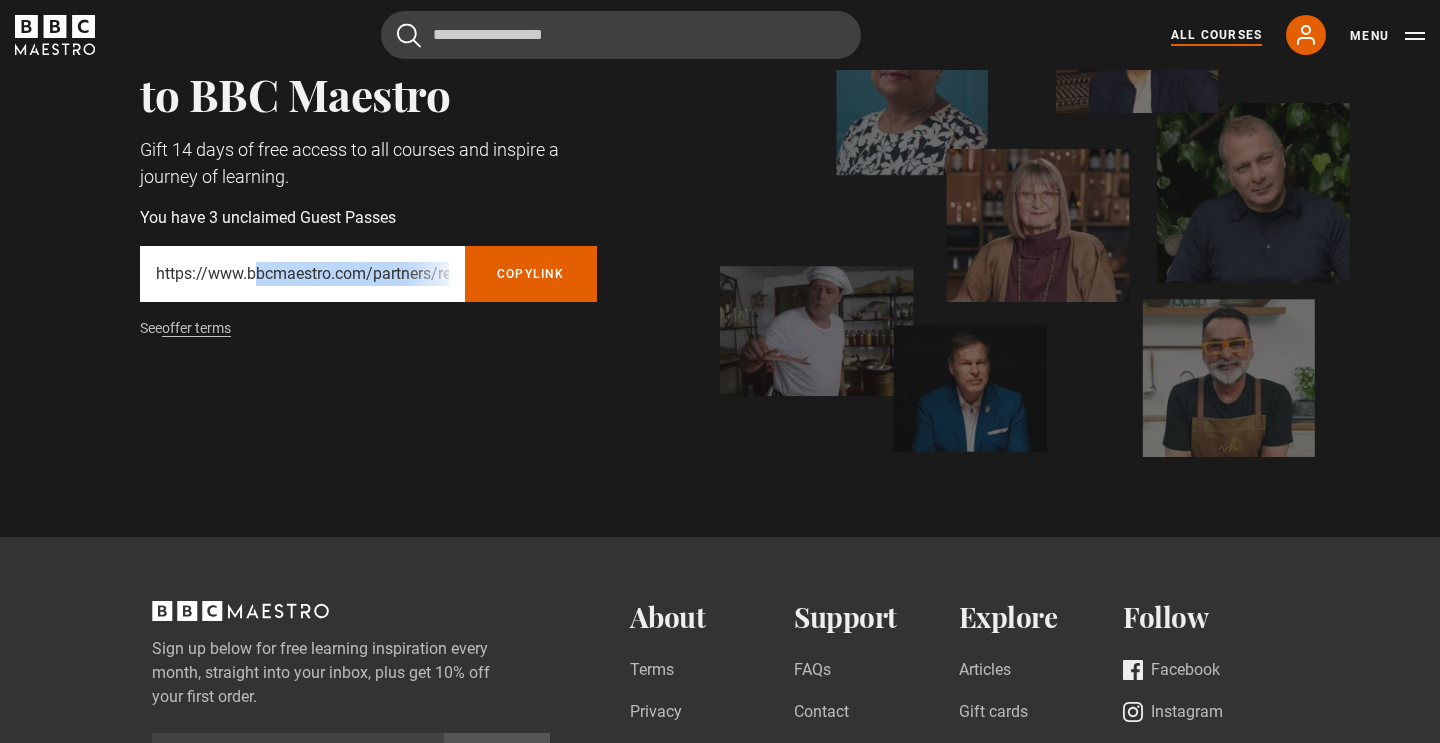 click on "All Courses" at bounding box center (1216, 35) 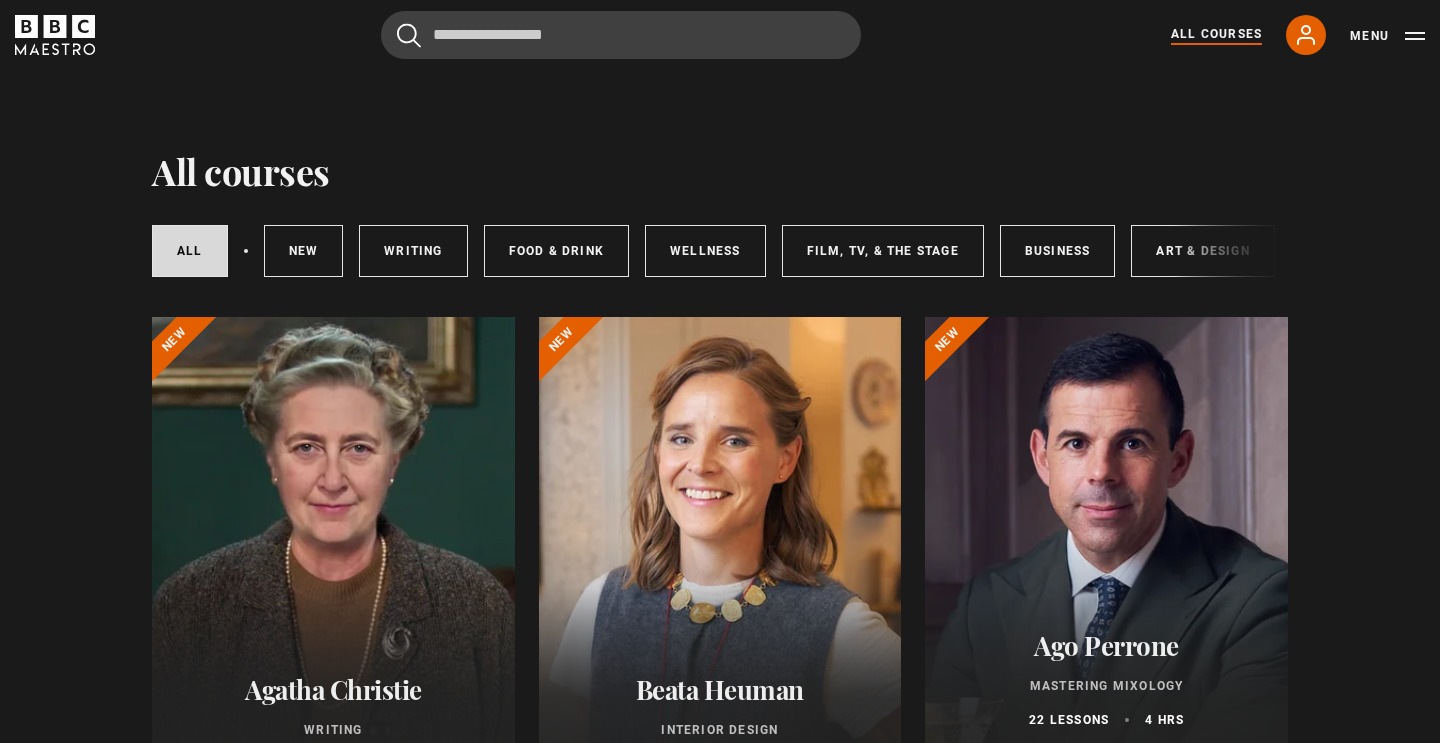 scroll, scrollTop: 0, scrollLeft: 0, axis: both 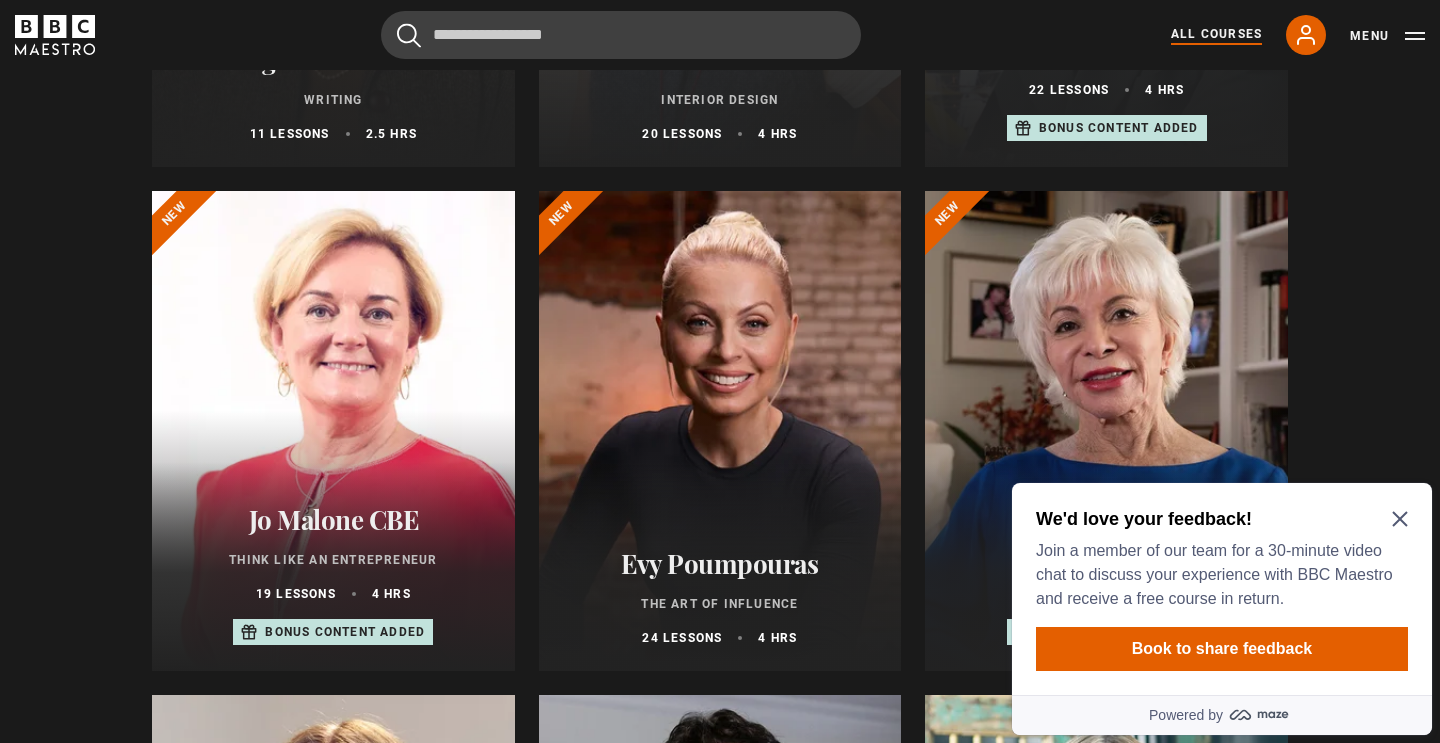 click 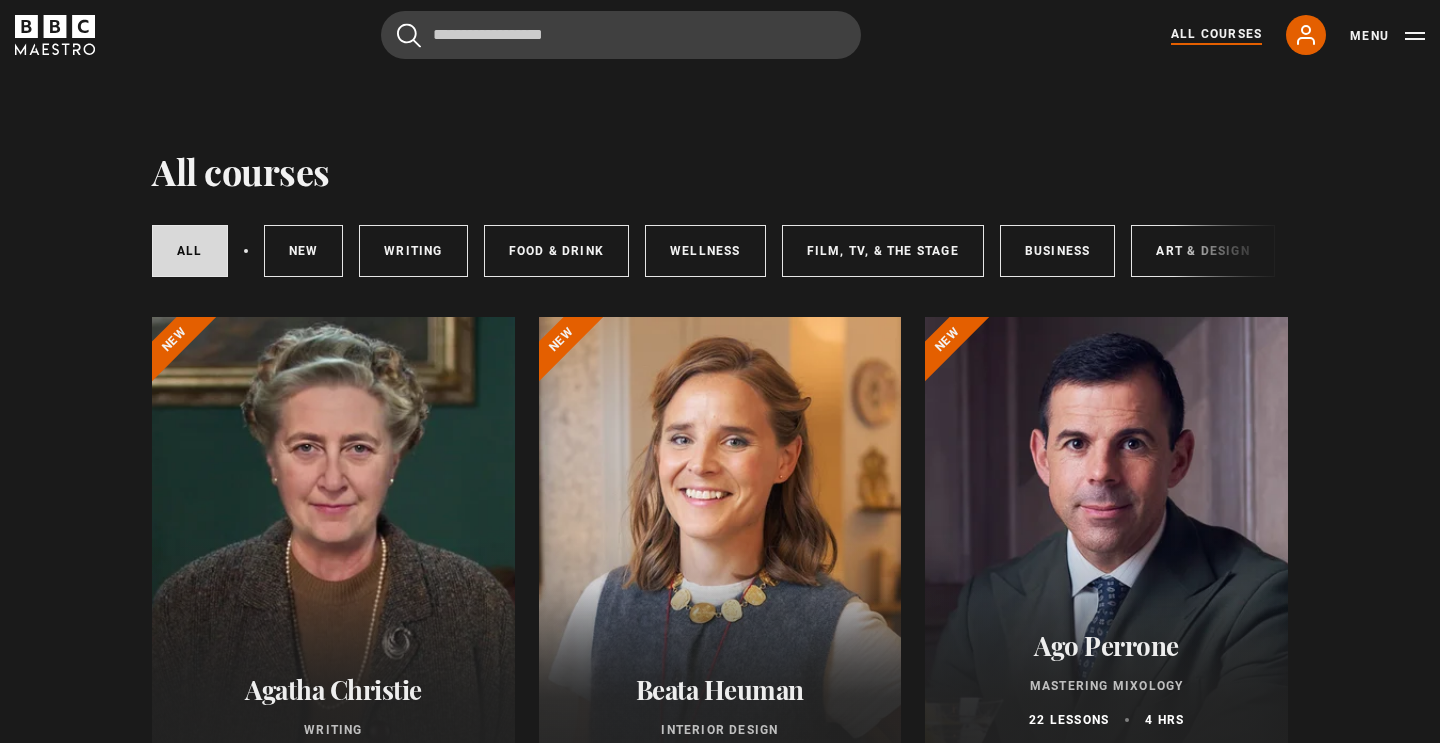 scroll, scrollTop: 0, scrollLeft: 0, axis: both 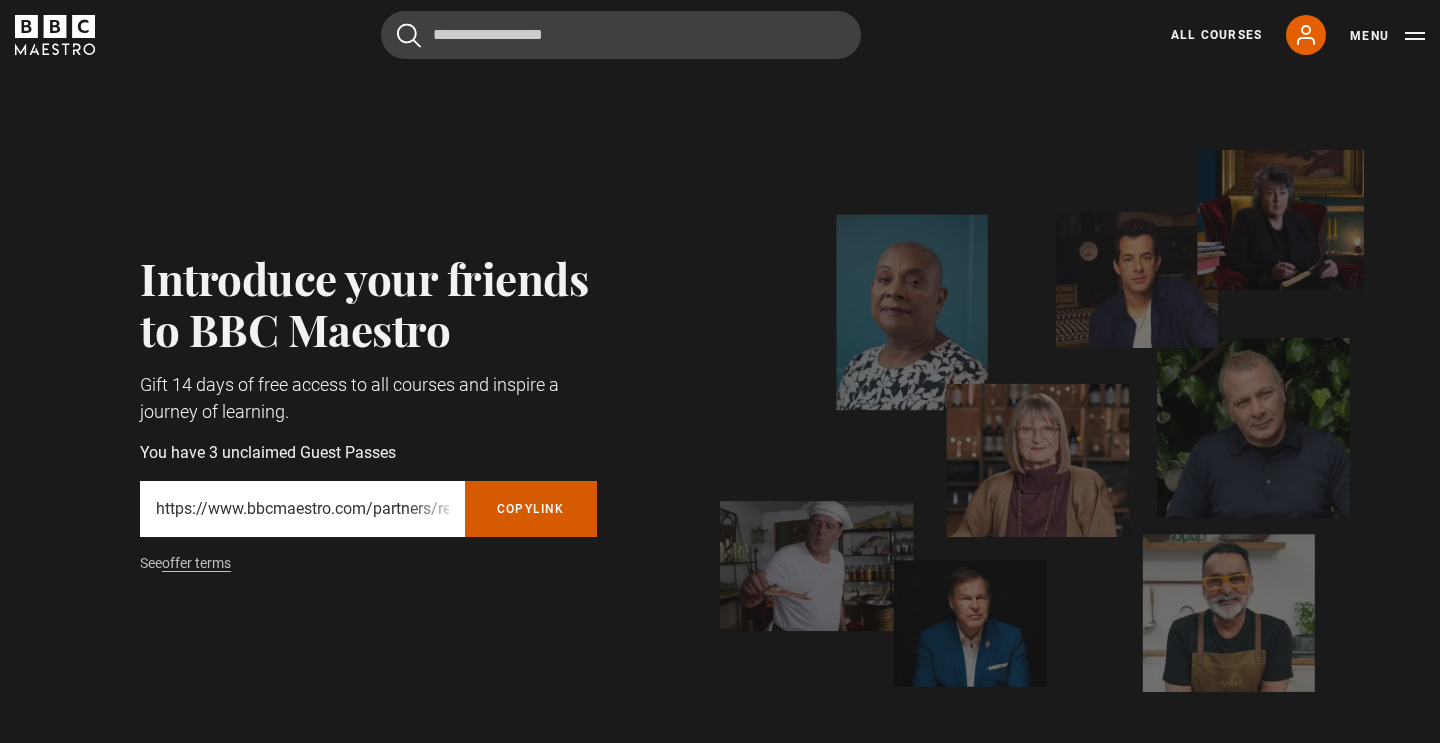 click on "Copy  referral  link" at bounding box center [531, 509] 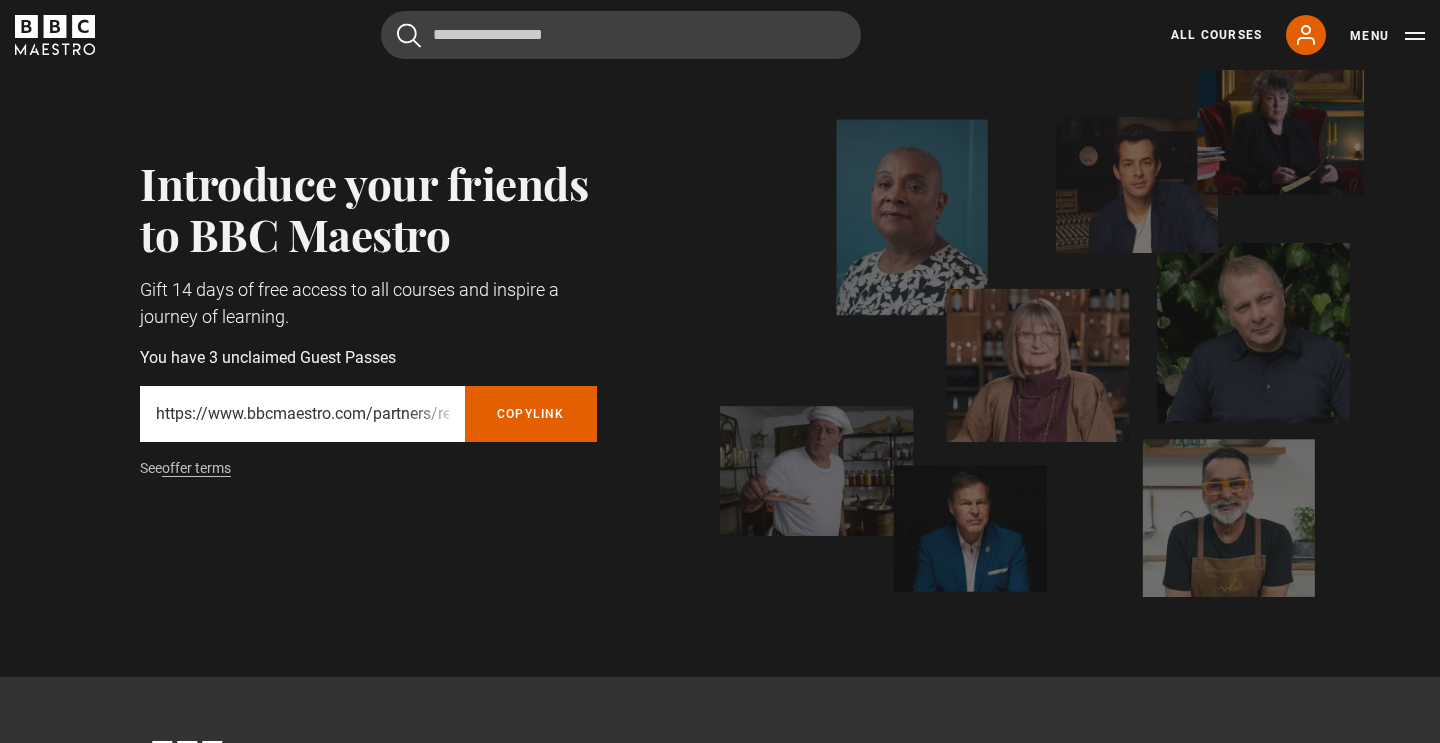 scroll, scrollTop: 89, scrollLeft: 0, axis: vertical 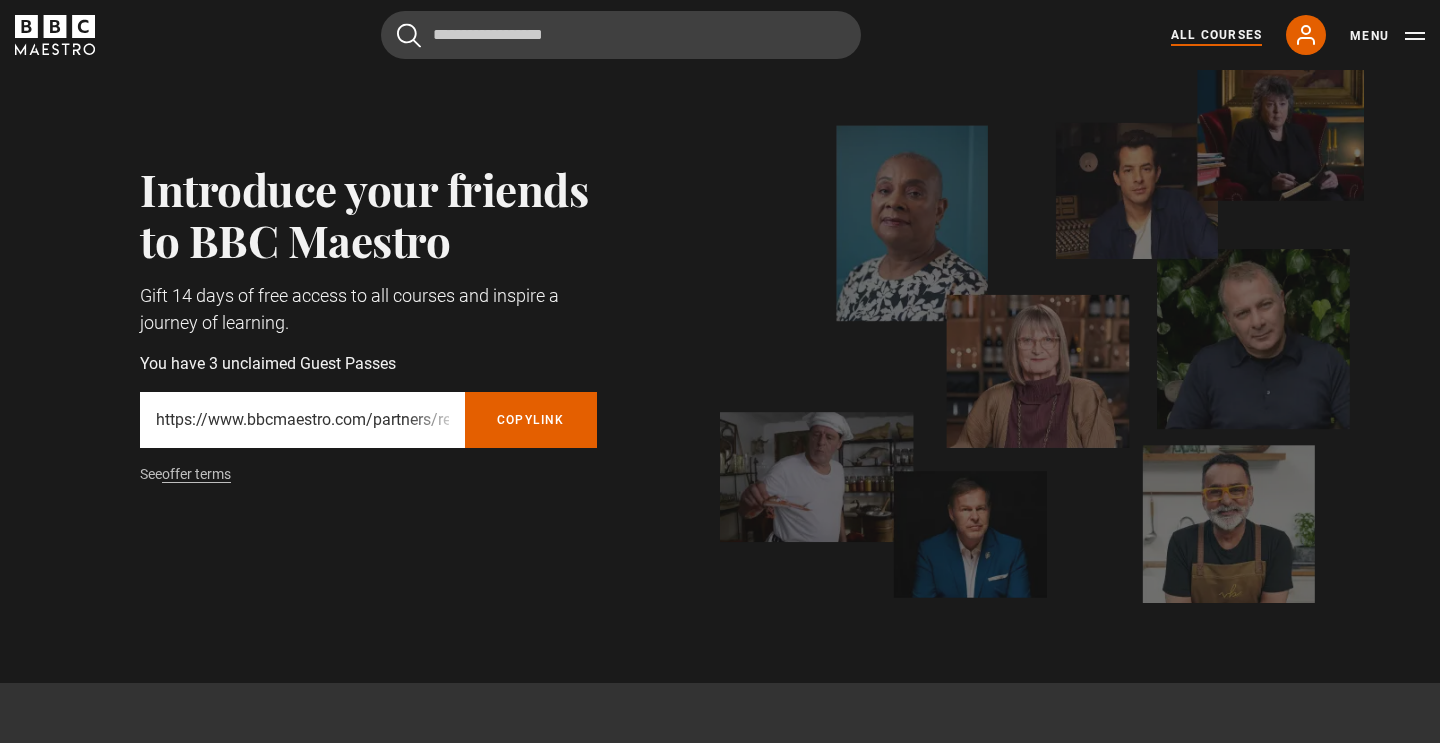 click on "All Courses" at bounding box center (1216, 35) 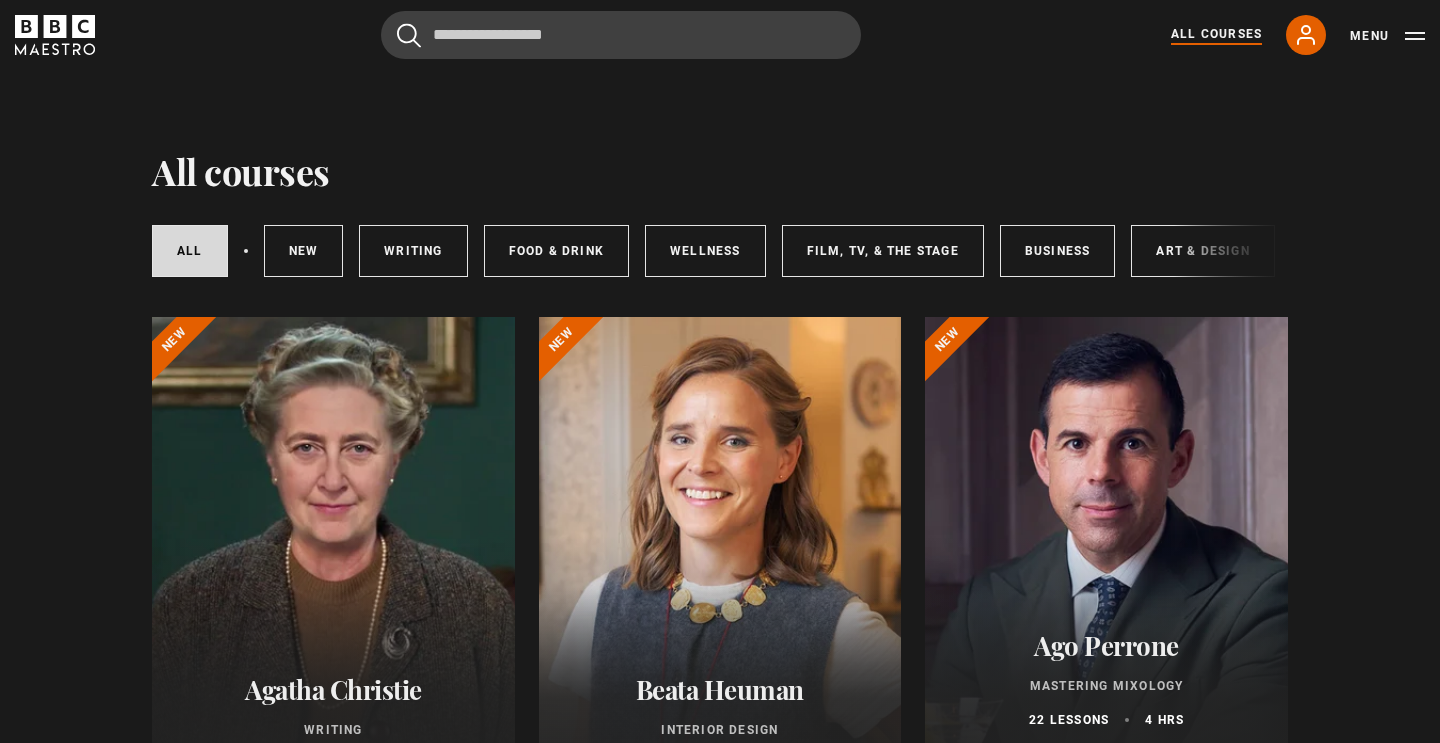 scroll, scrollTop: 0, scrollLeft: 0, axis: both 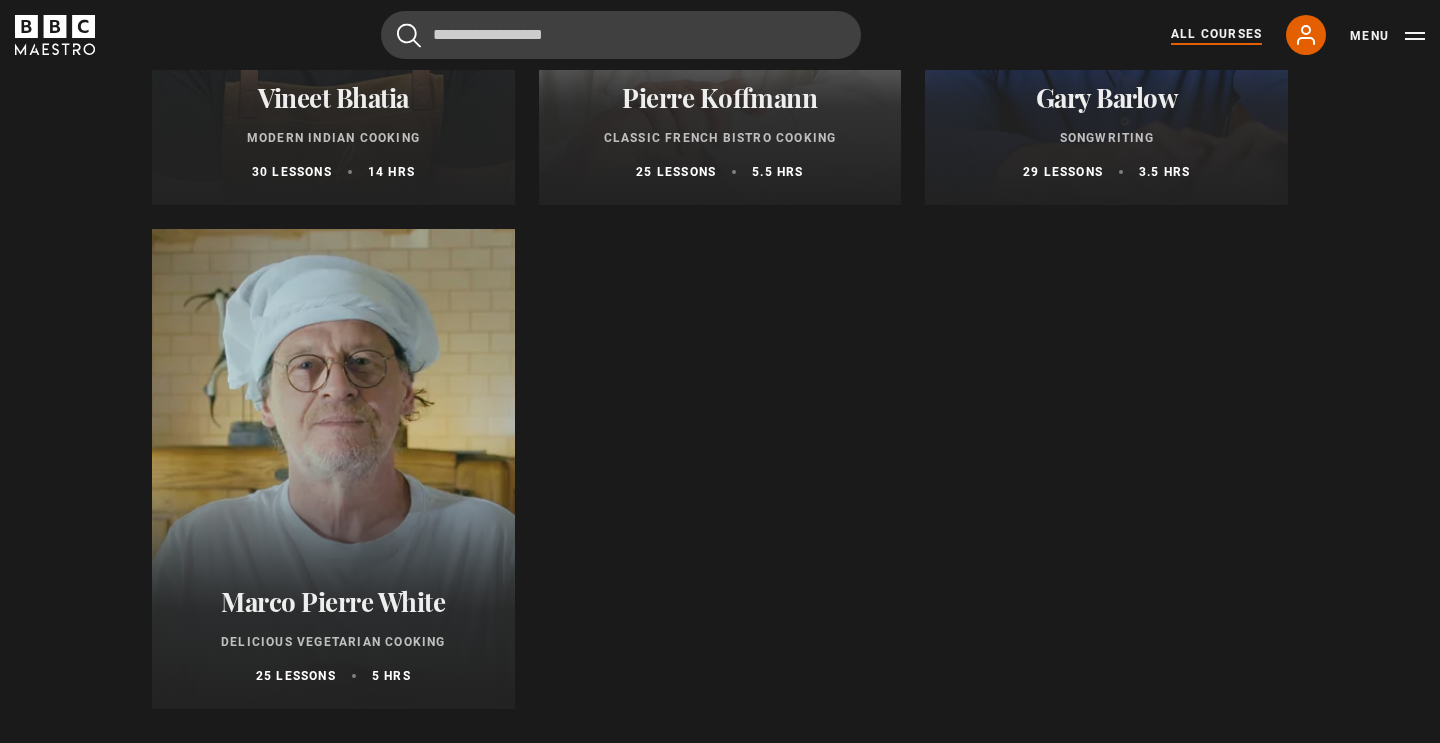 click at bounding box center (333, 469) 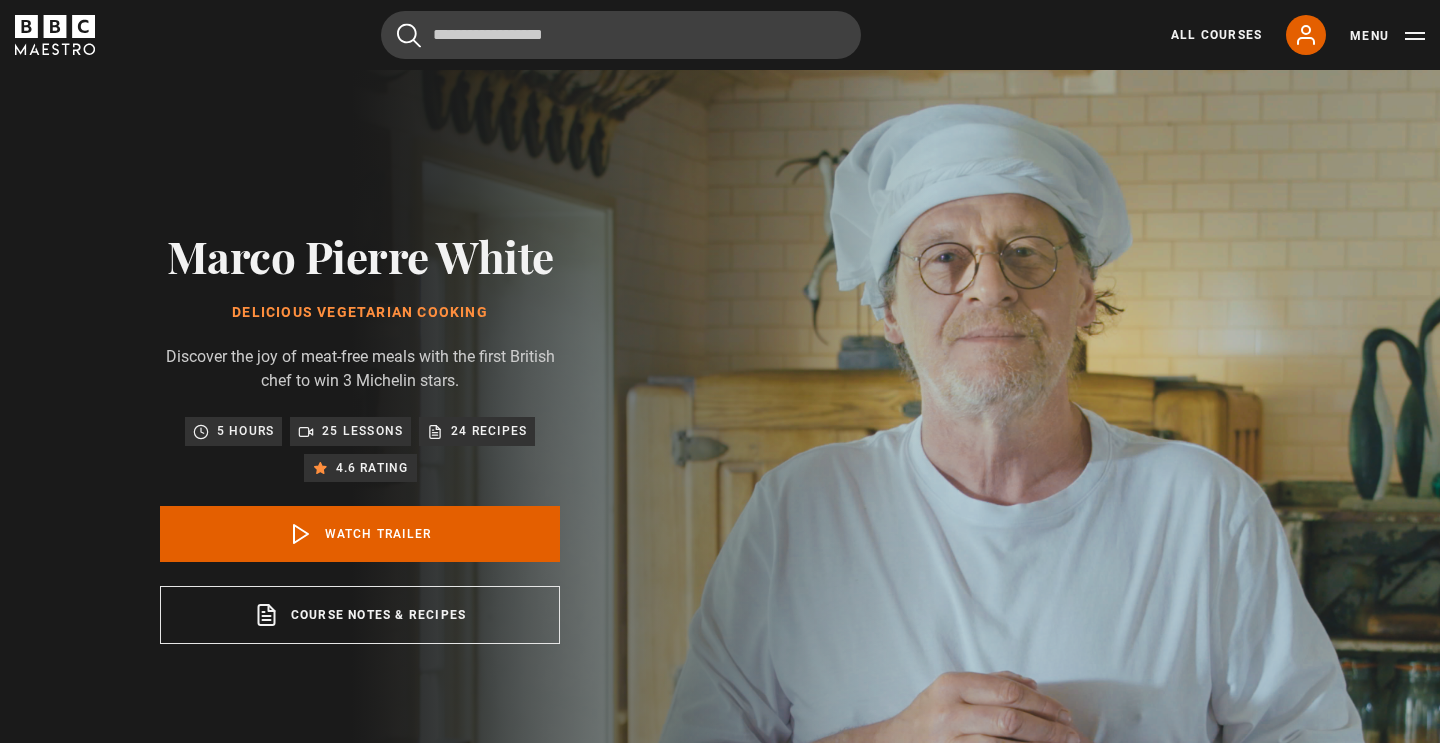 scroll, scrollTop: 0, scrollLeft: 0, axis: both 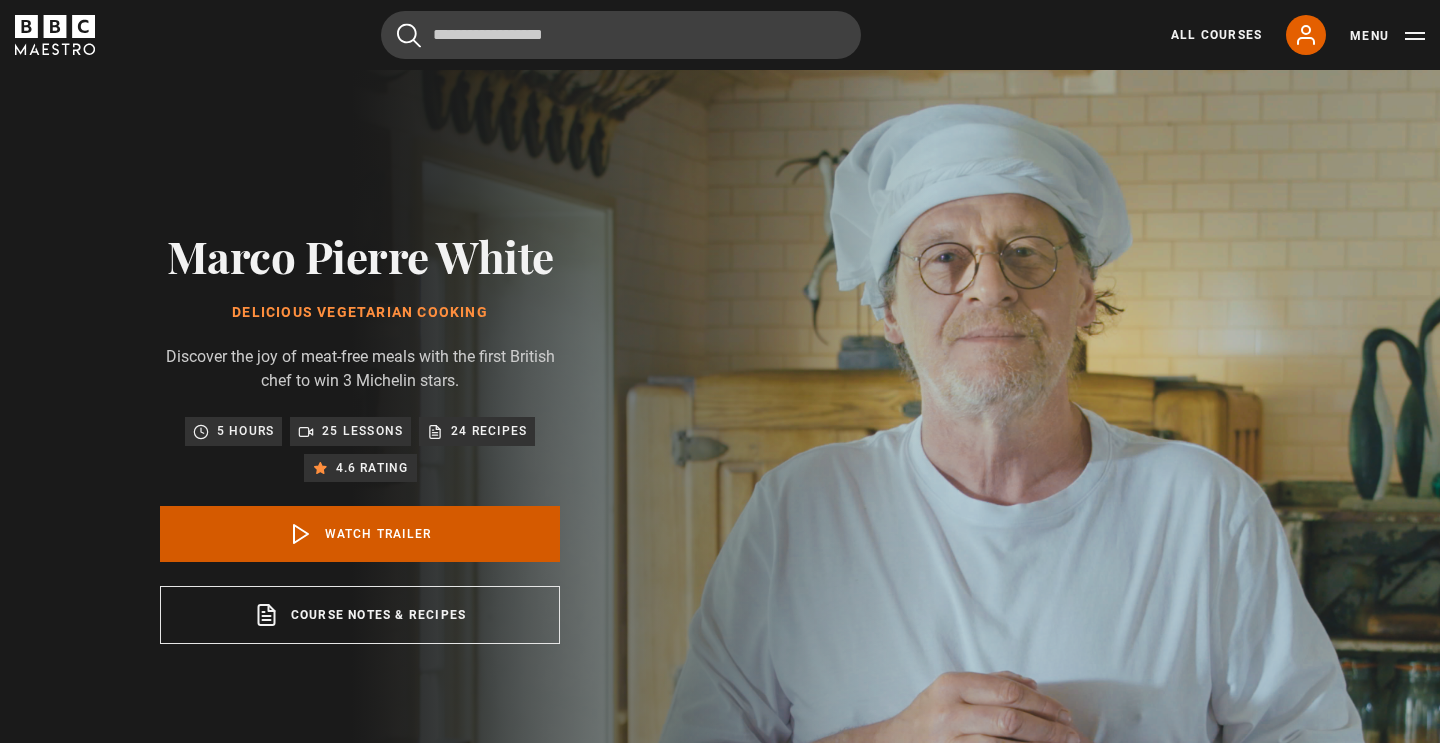 click on "Watch Trailer" at bounding box center [360, 534] 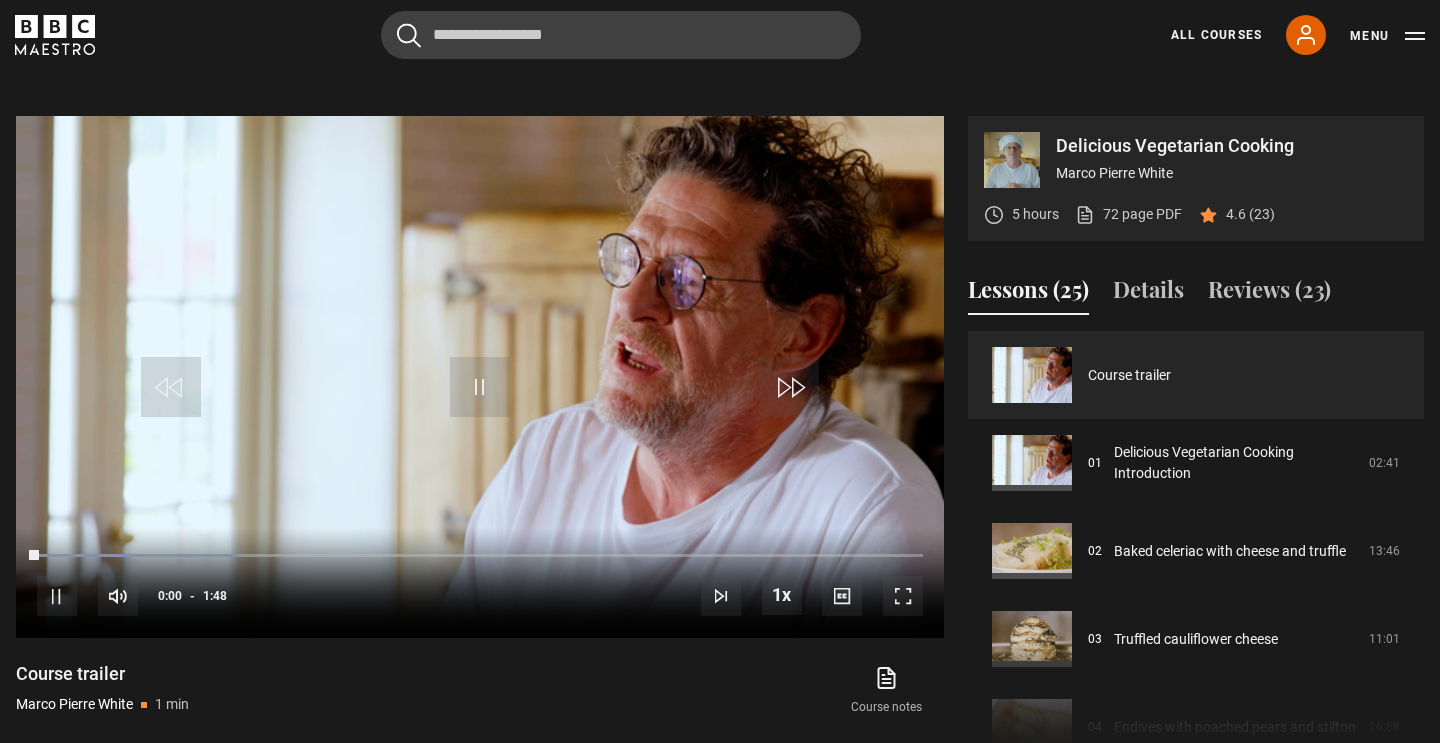 scroll, scrollTop: 802, scrollLeft: 0, axis: vertical 